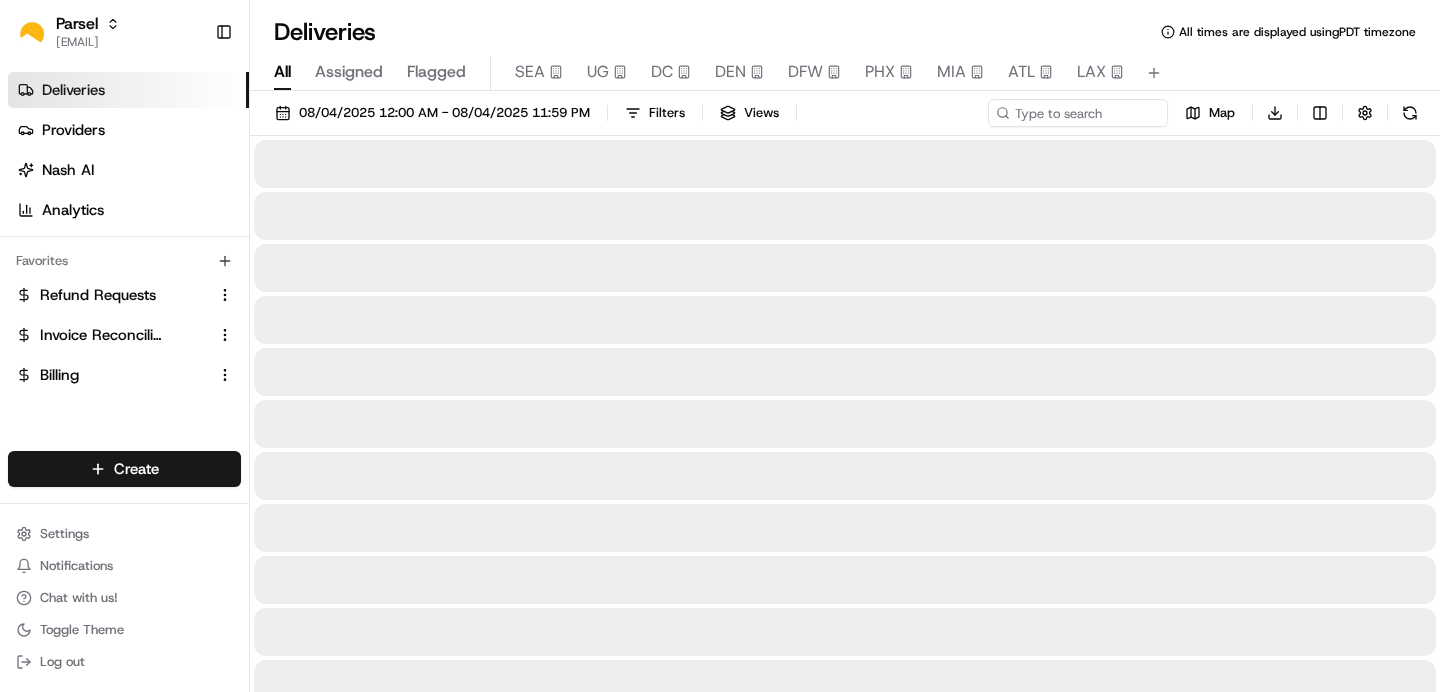 scroll, scrollTop: 0, scrollLeft: 0, axis: both 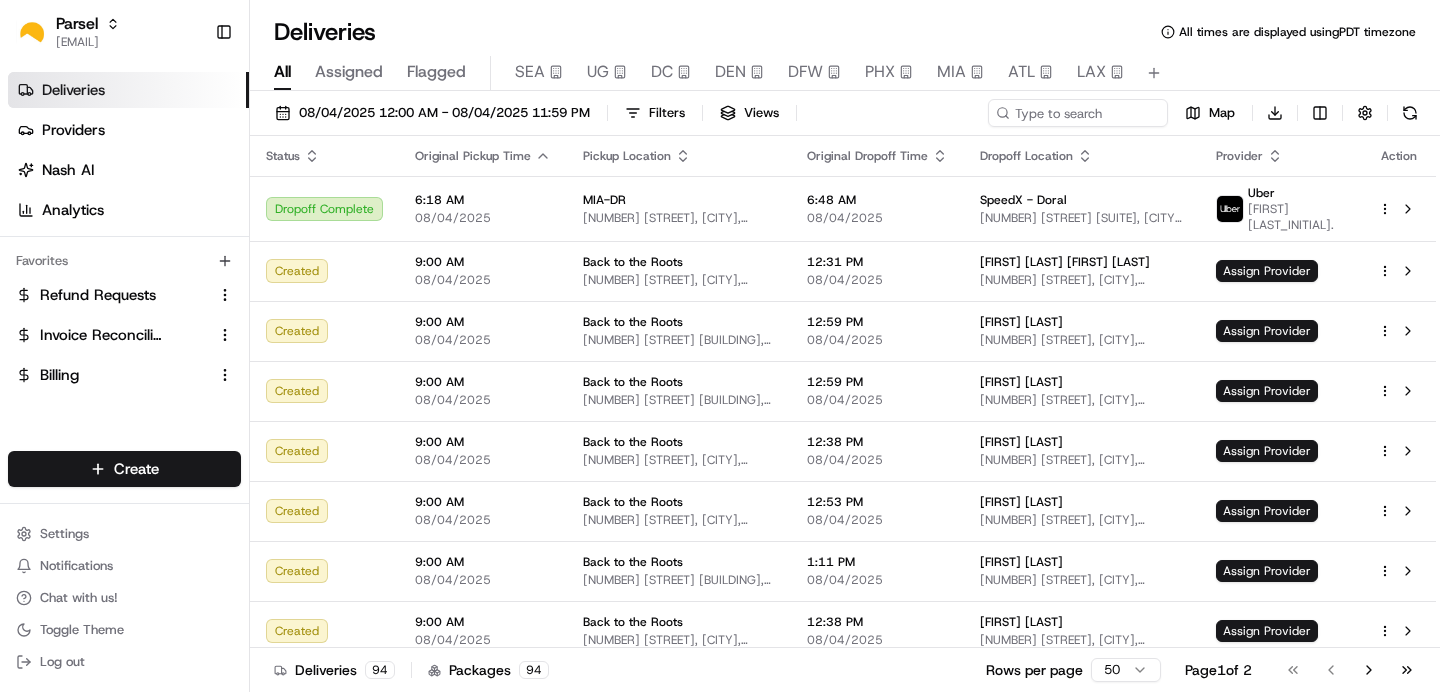 click on "Assigned" at bounding box center [349, 72] 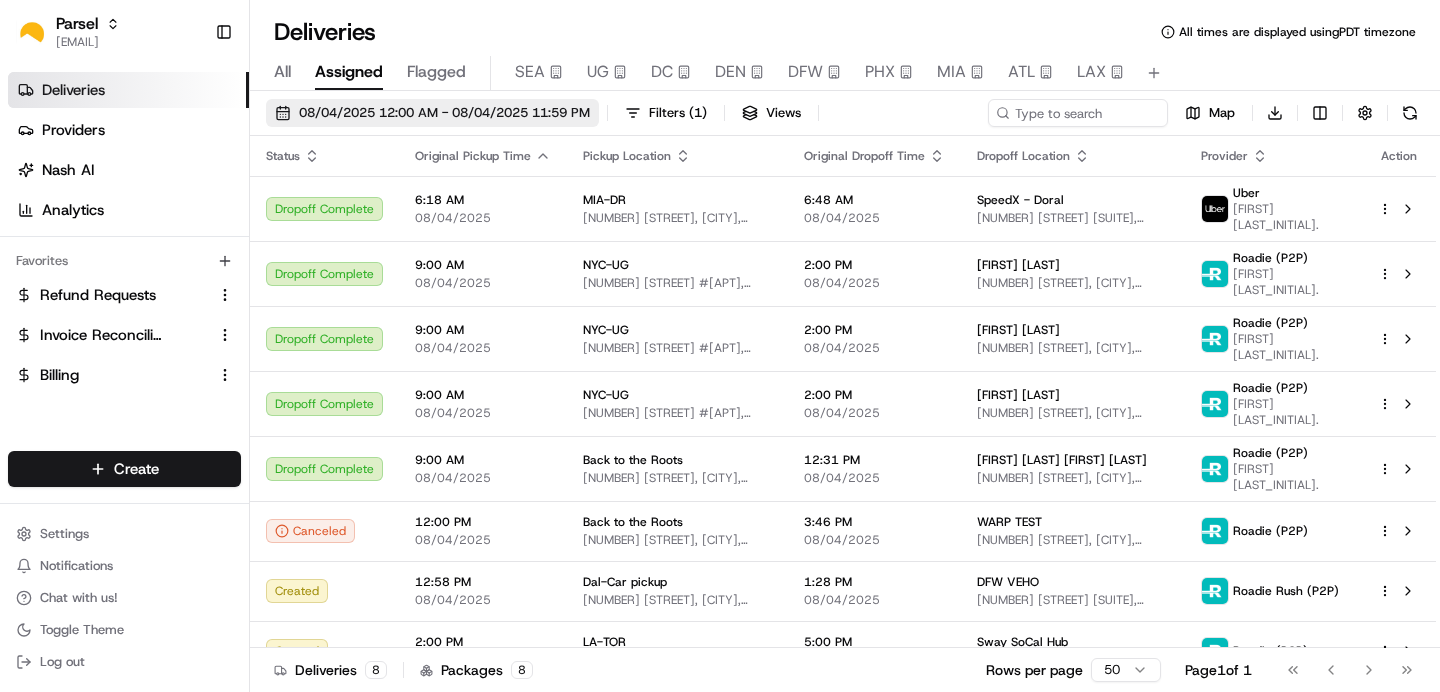 click on "08/04/2025 12:00 AM - 08/04/2025 11:59 PM" at bounding box center (444, 113) 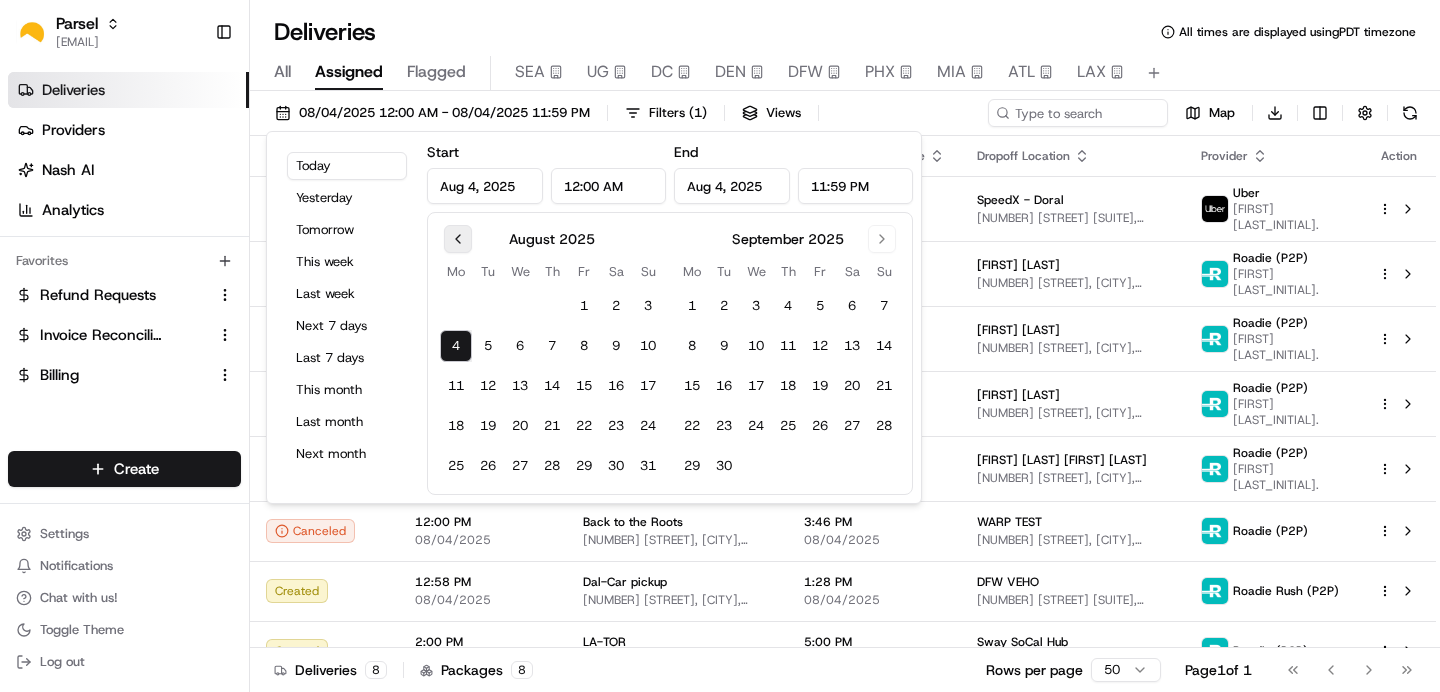 click at bounding box center (458, 239) 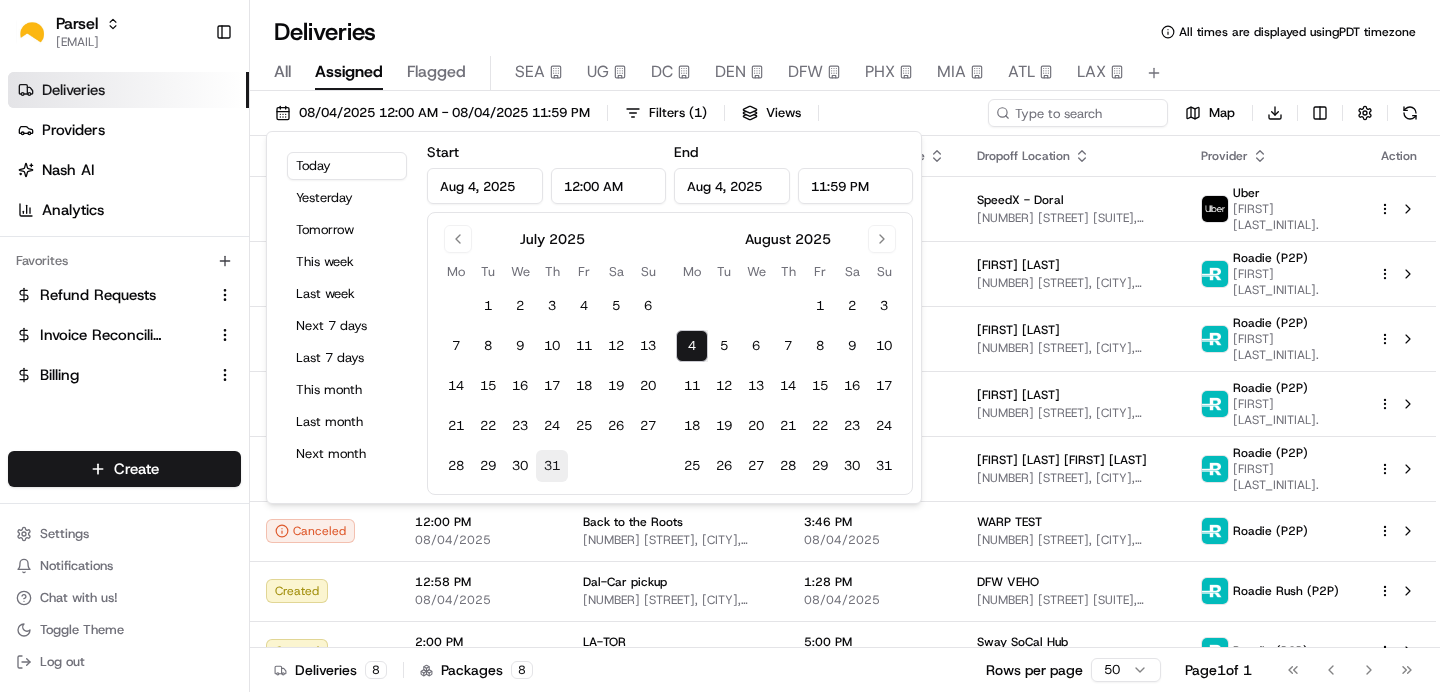 click on "31" at bounding box center (552, 466) 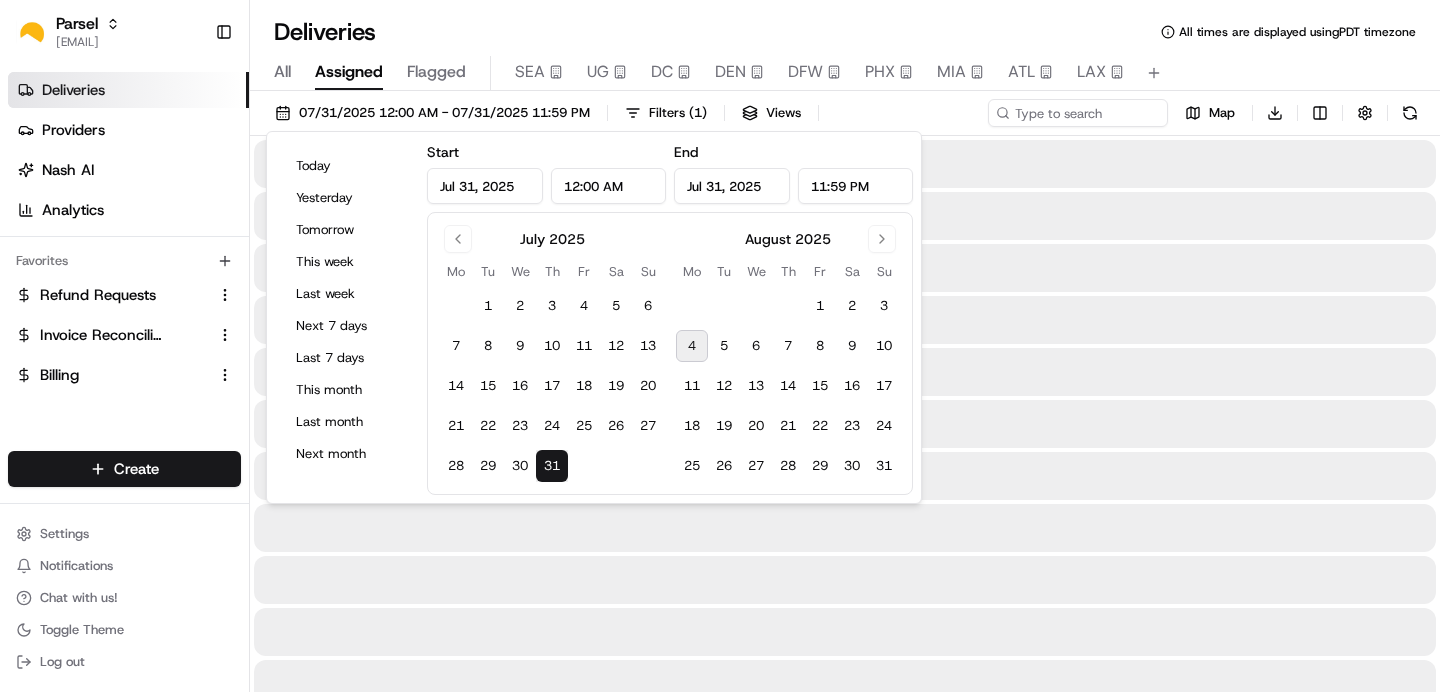 type on "Jul 31, 2025" 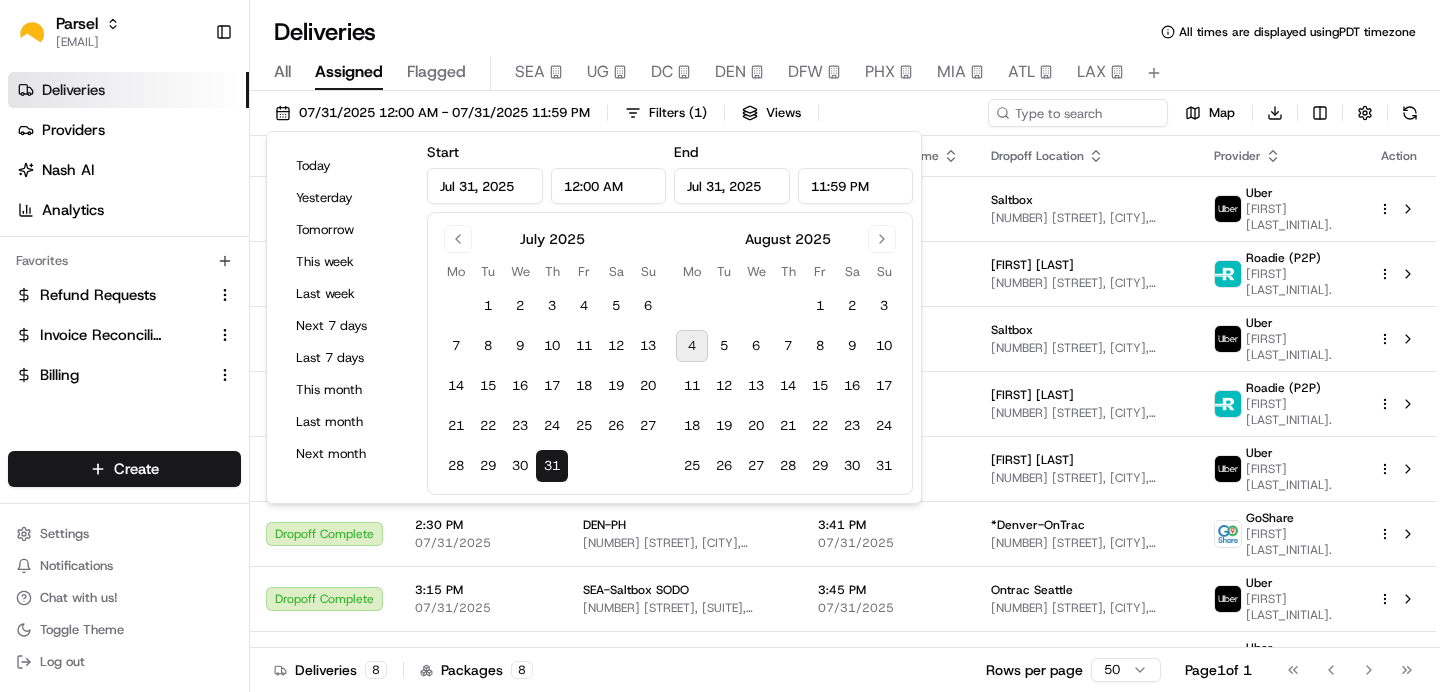 click on "31" at bounding box center [552, 466] 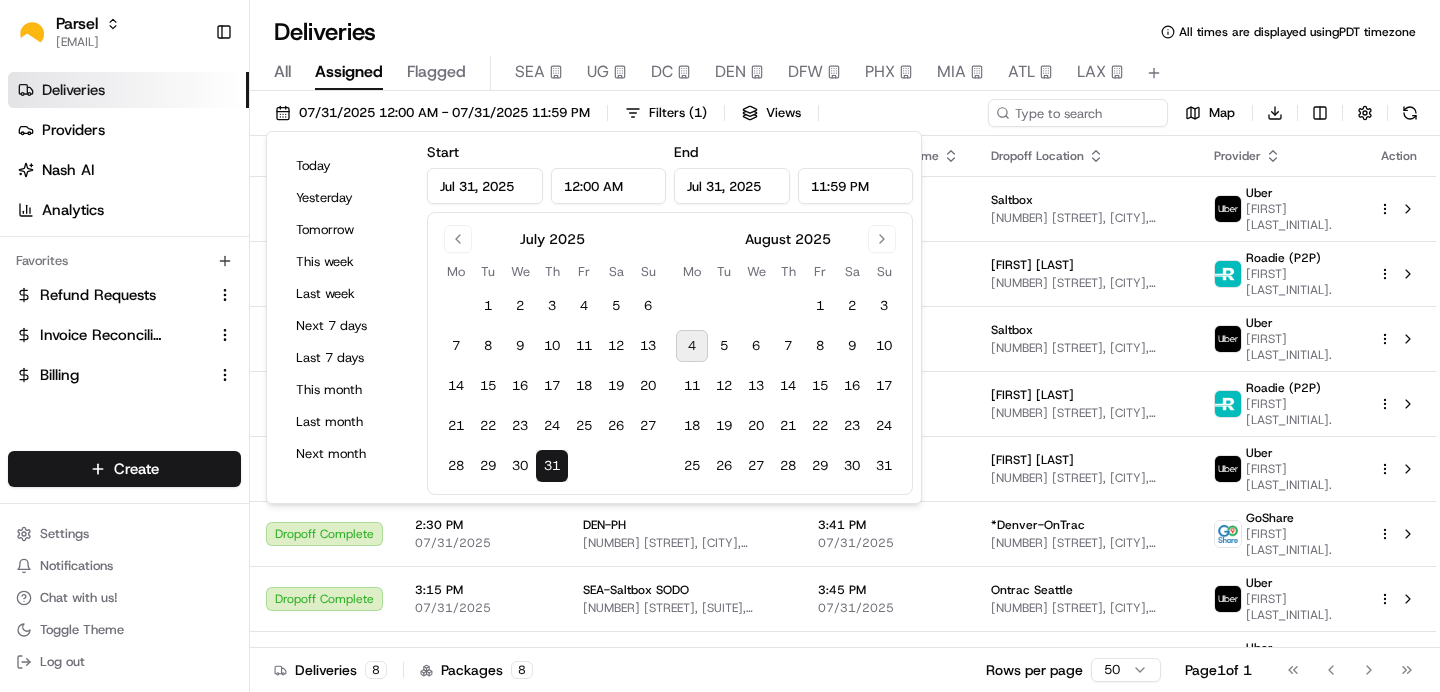 click on "07/31/2025 12:00 AM - 07/31/2025 11:59 PM Filters ( 1 ) Views Map Download" at bounding box center (845, 117) 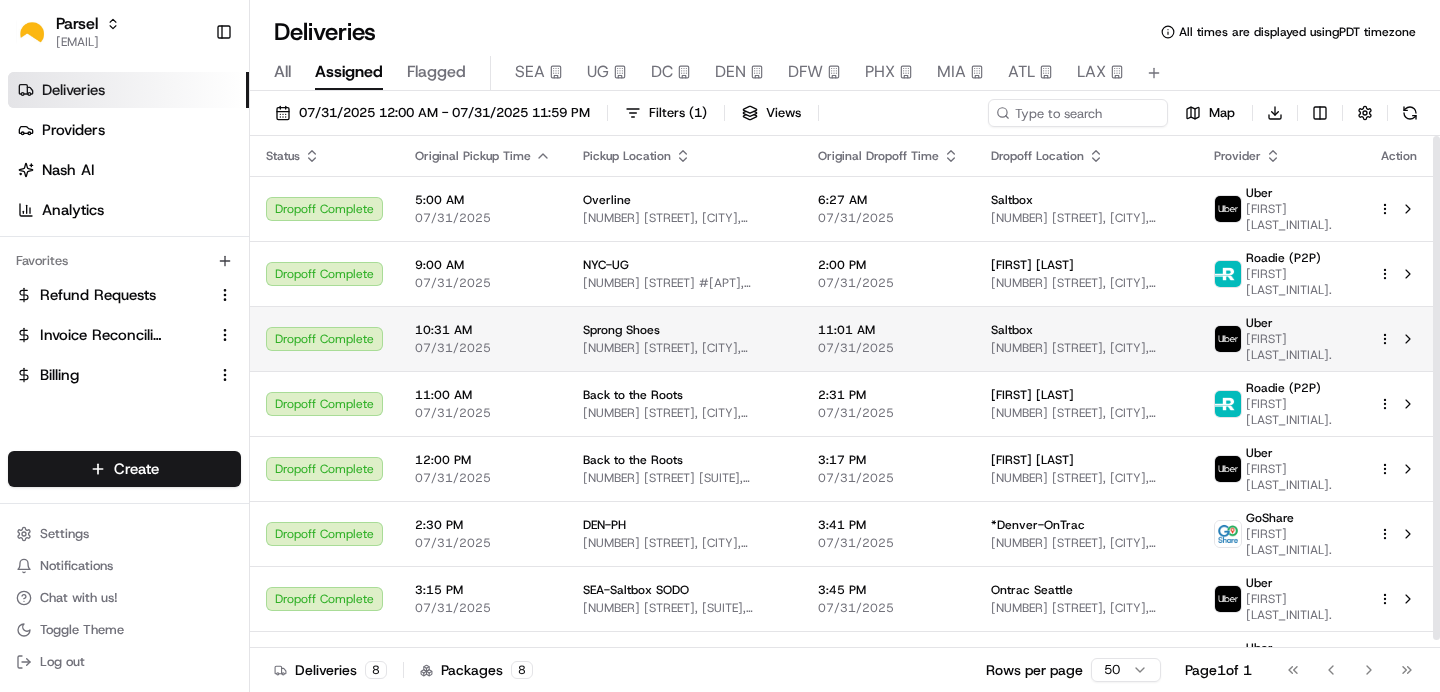 click on "10:31 AM" at bounding box center [483, 330] 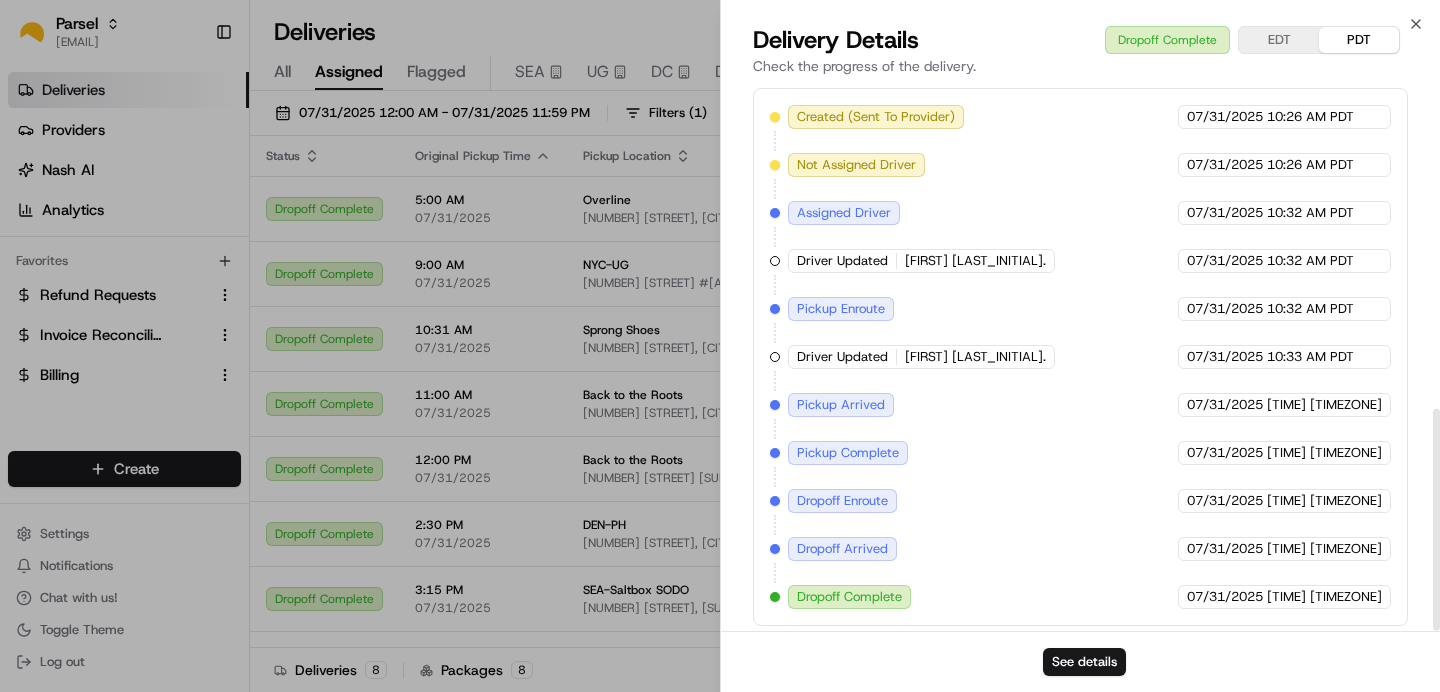 scroll, scrollTop: 799, scrollLeft: 0, axis: vertical 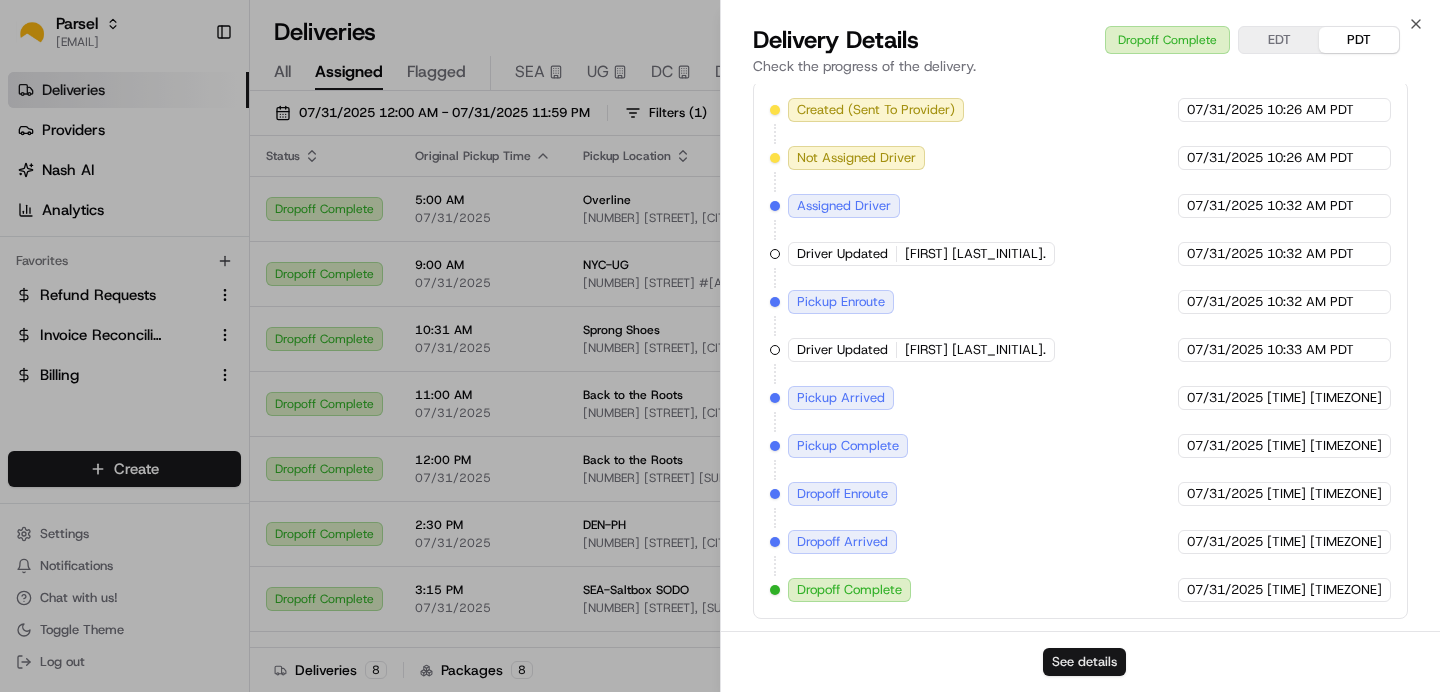 click on "See details" at bounding box center [1084, 662] 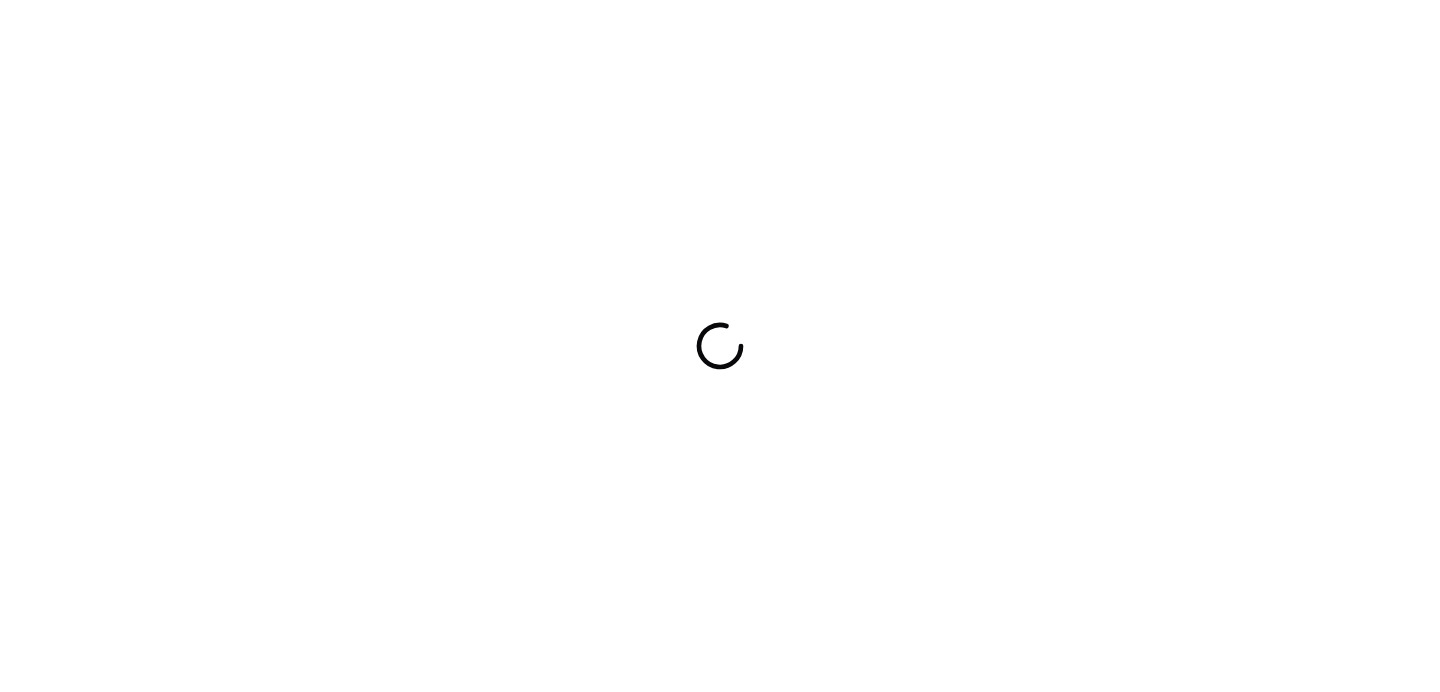 scroll, scrollTop: 0, scrollLeft: 0, axis: both 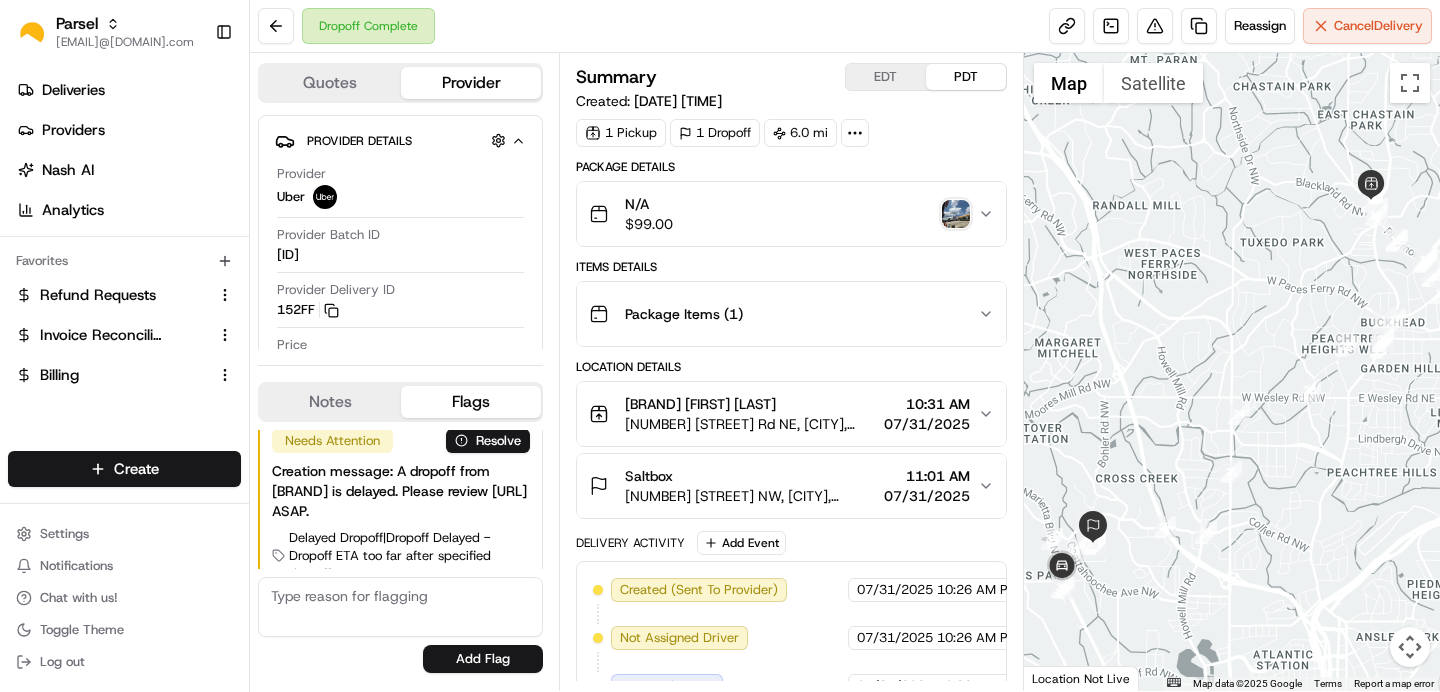 click at bounding box center [956, 214] 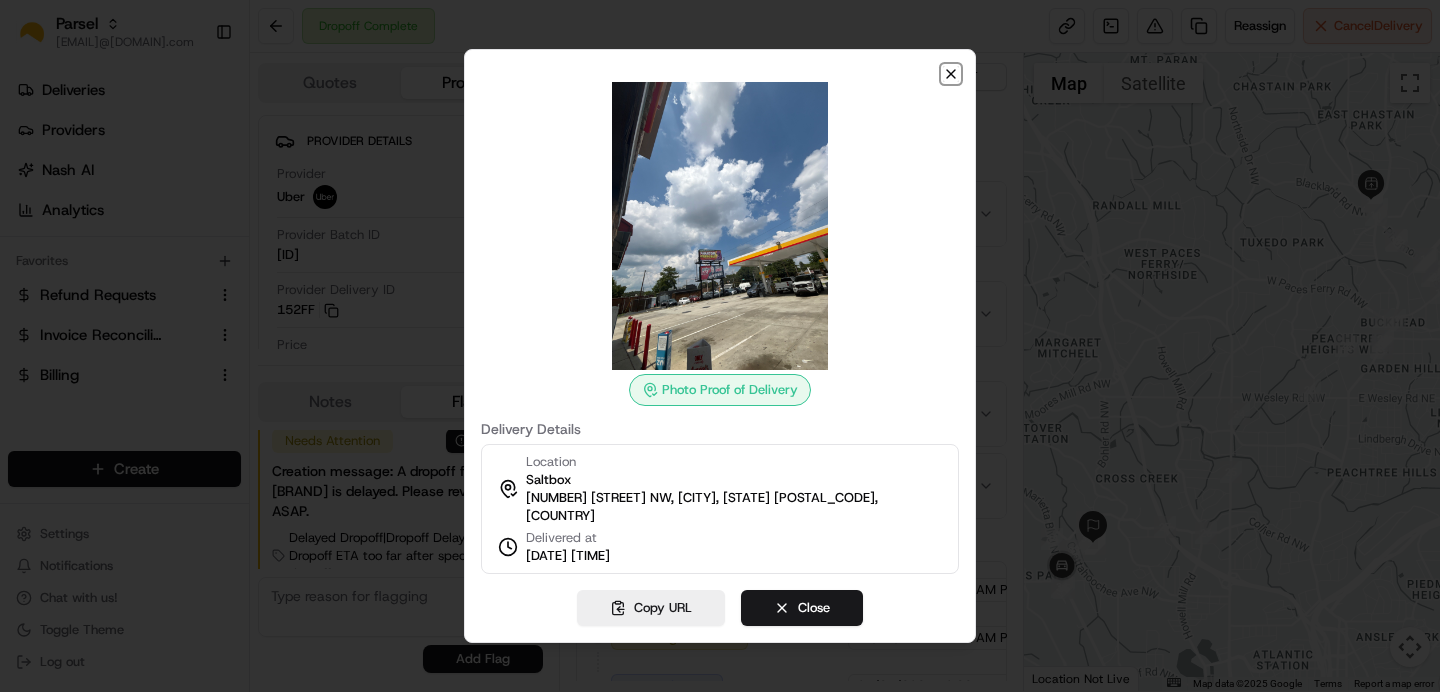 click 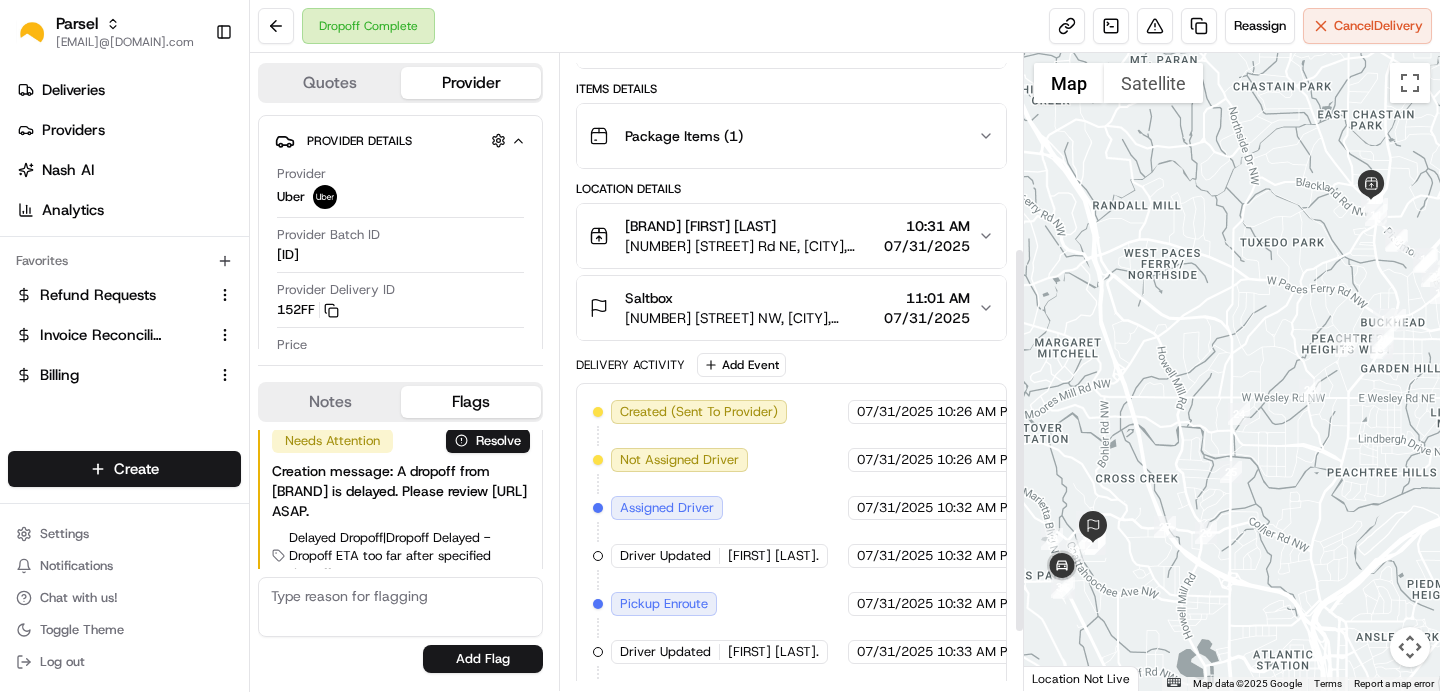 scroll, scrollTop: 418, scrollLeft: 0, axis: vertical 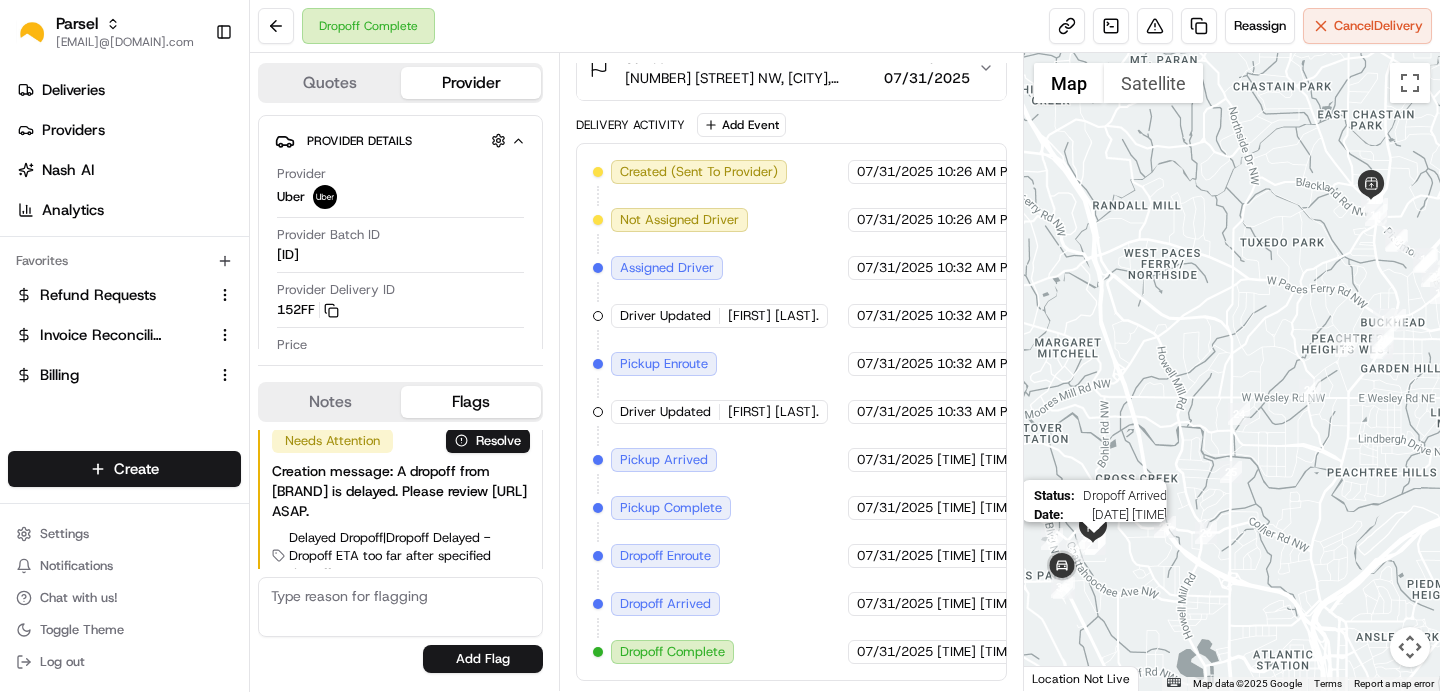 click at bounding box center (1094, 544) 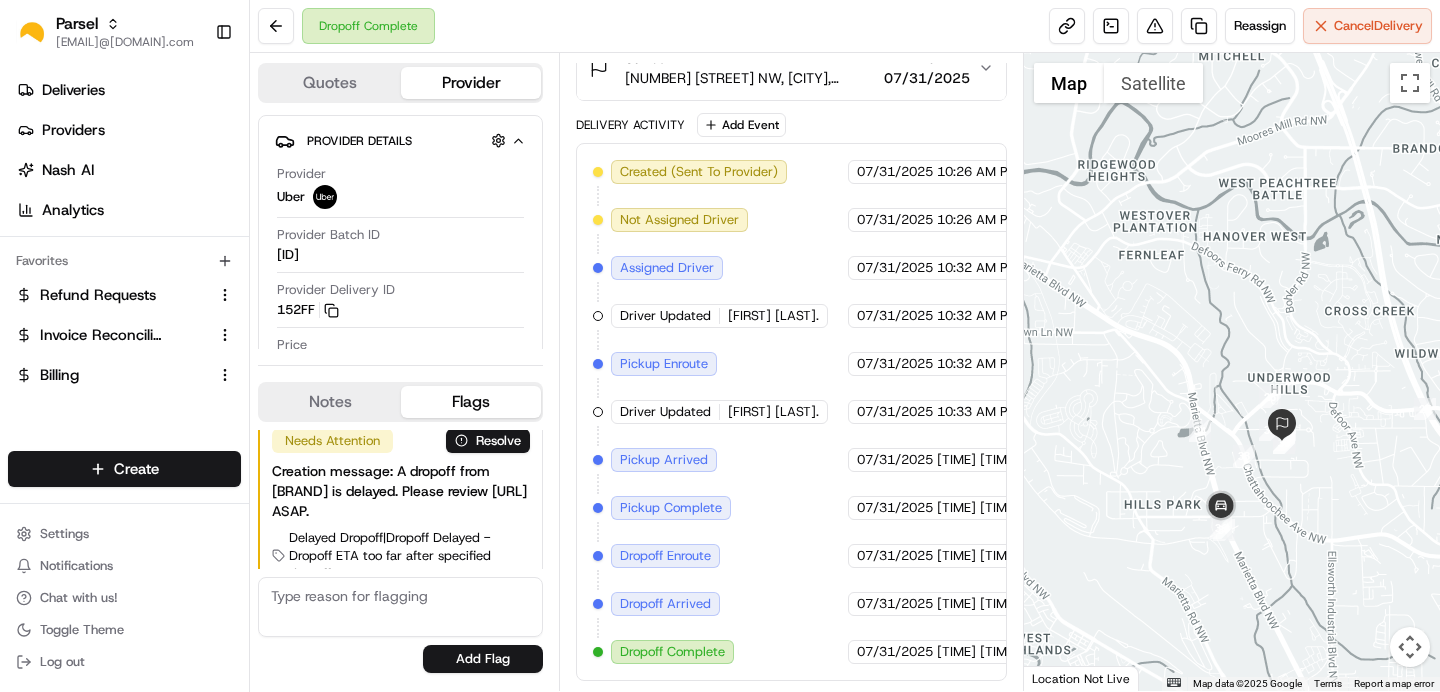 drag, startPoint x: 1074, startPoint y: 581, endPoint x: 1245, endPoint y: 479, distance: 199.11052 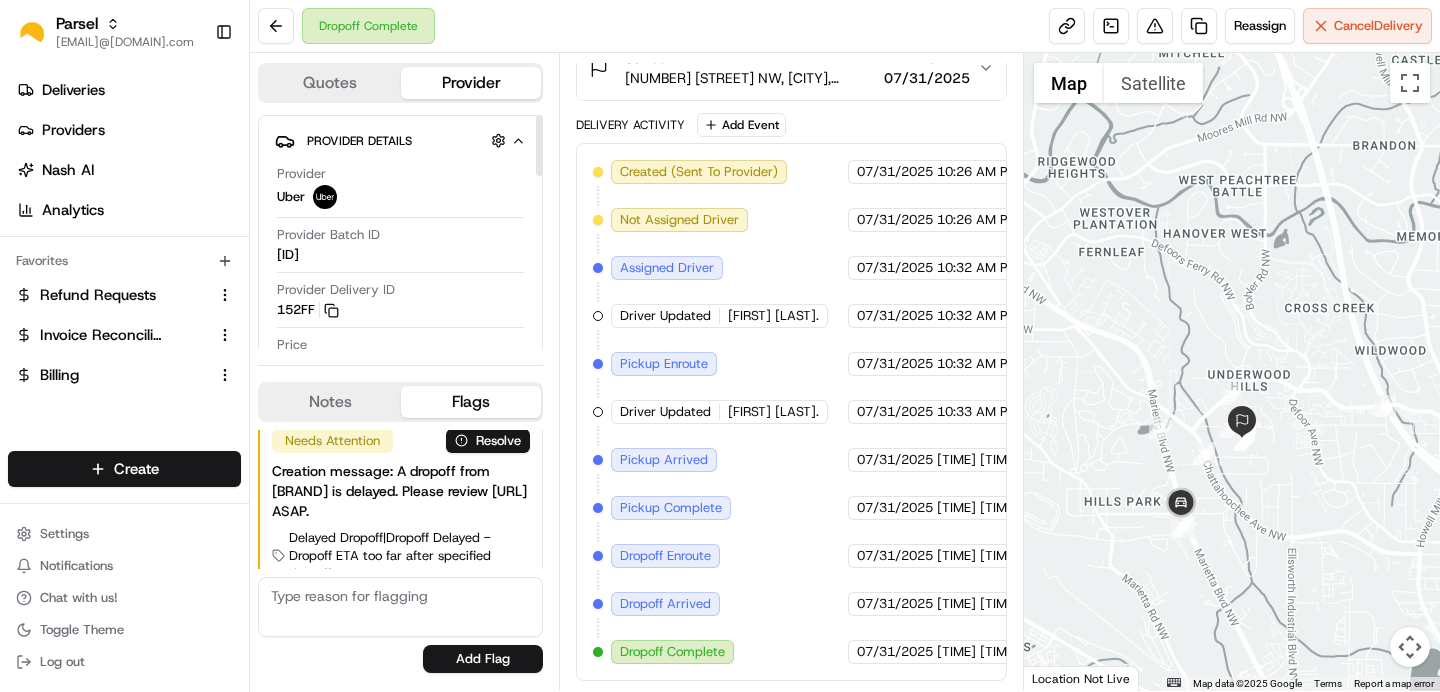 click on "Uber" at bounding box center (291, 197) 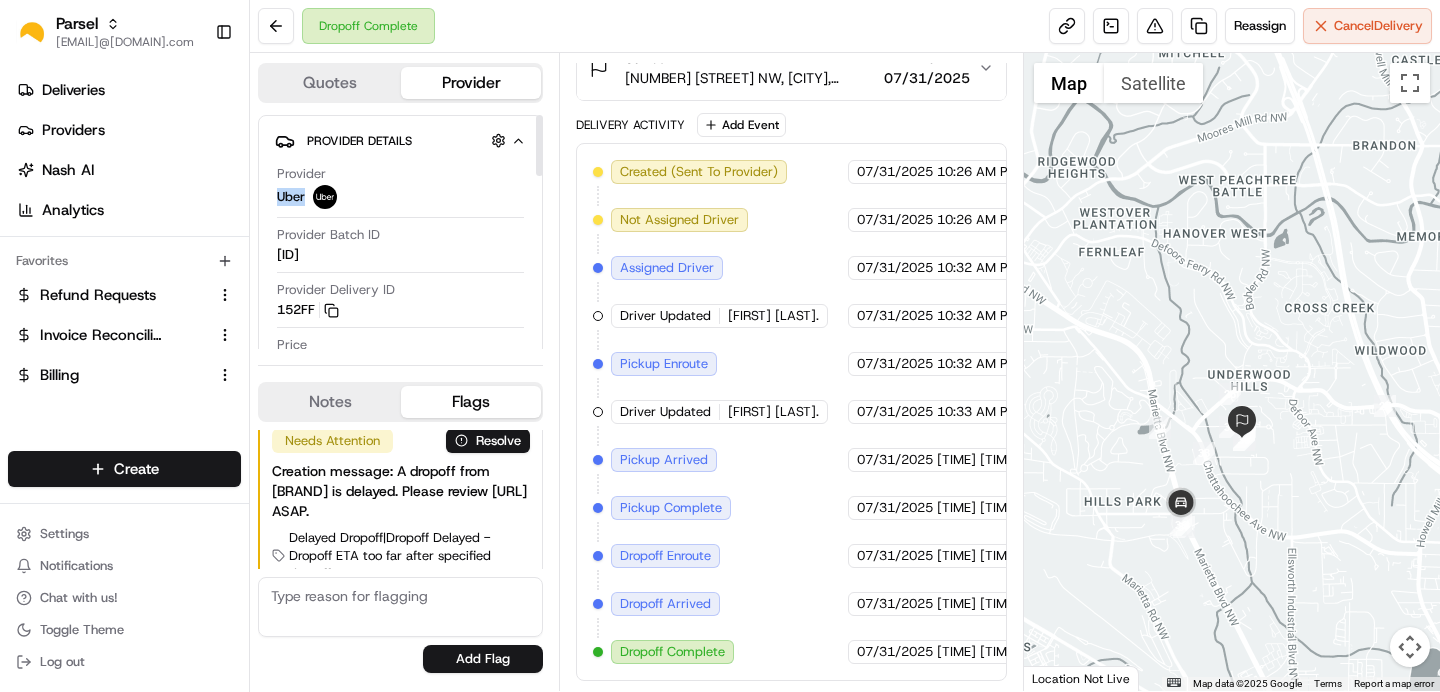 click on "Uber" at bounding box center [291, 197] 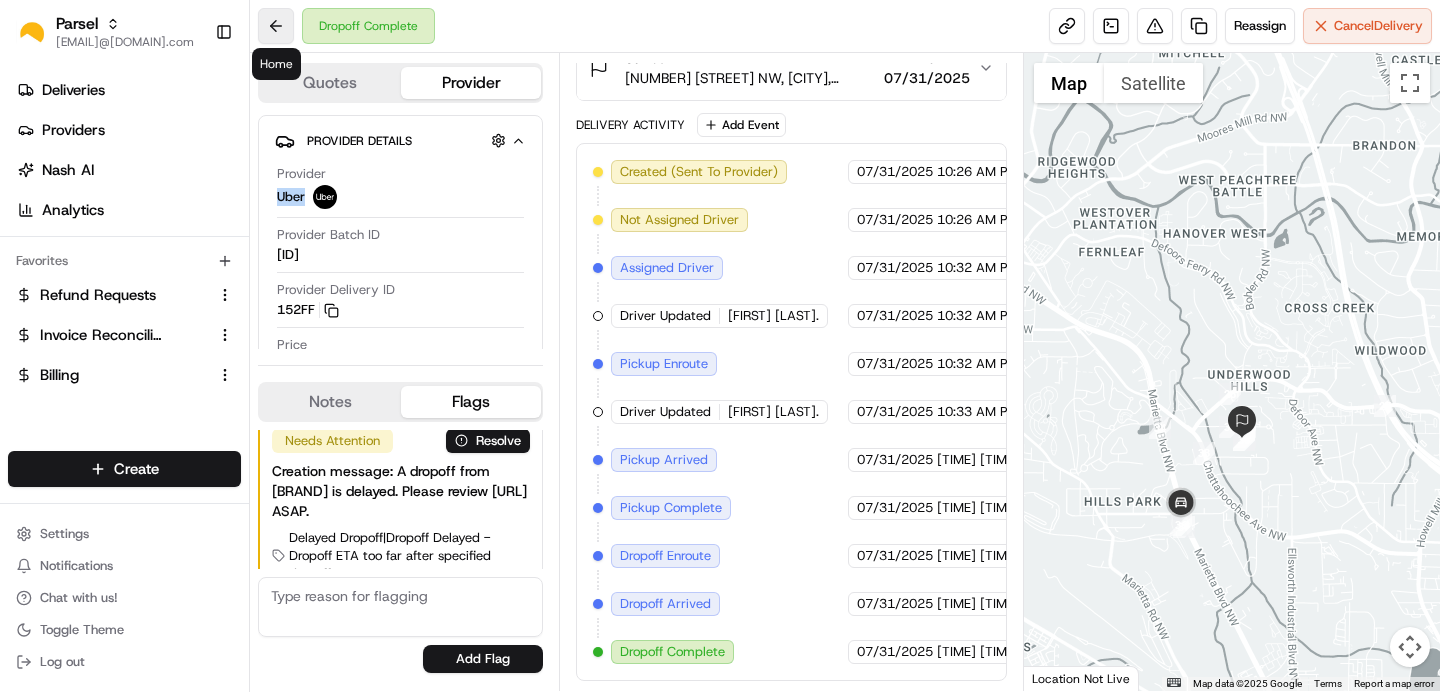 click at bounding box center (276, 26) 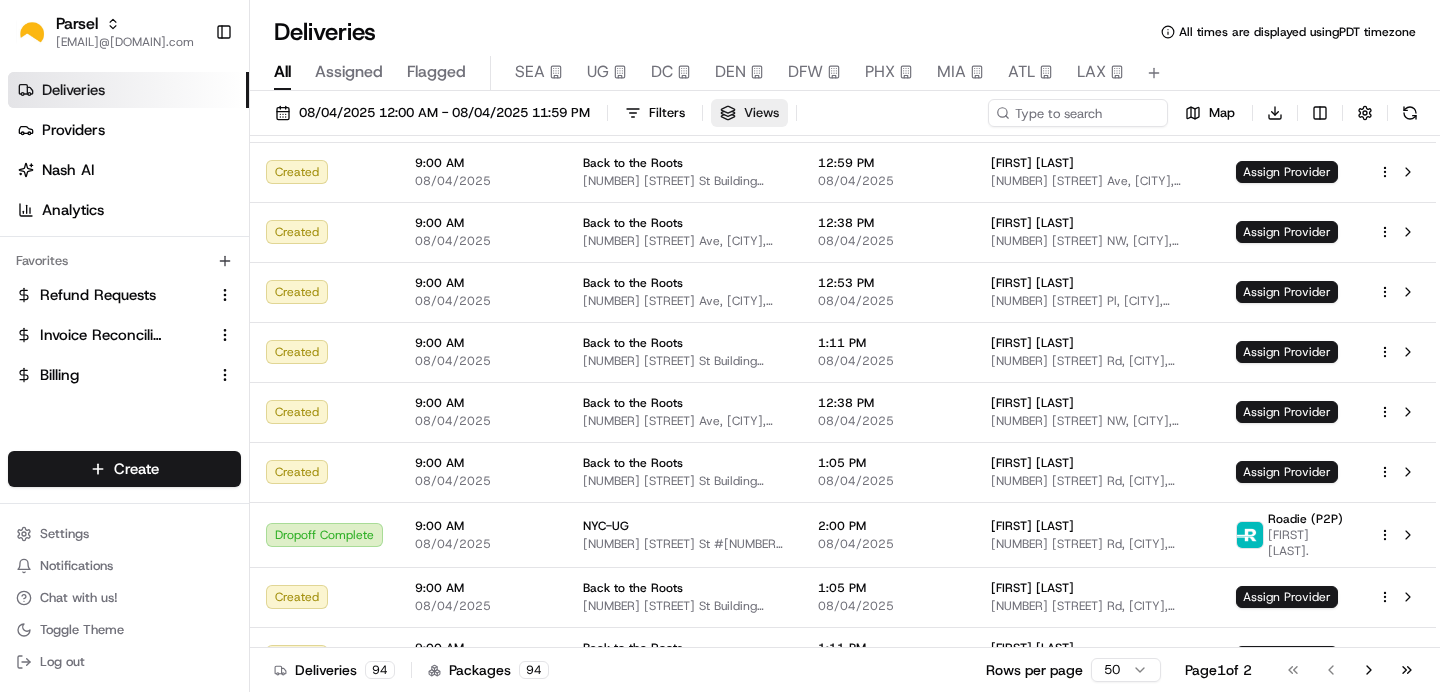 scroll, scrollTop: 0, scrollLeft: 0, axis: both 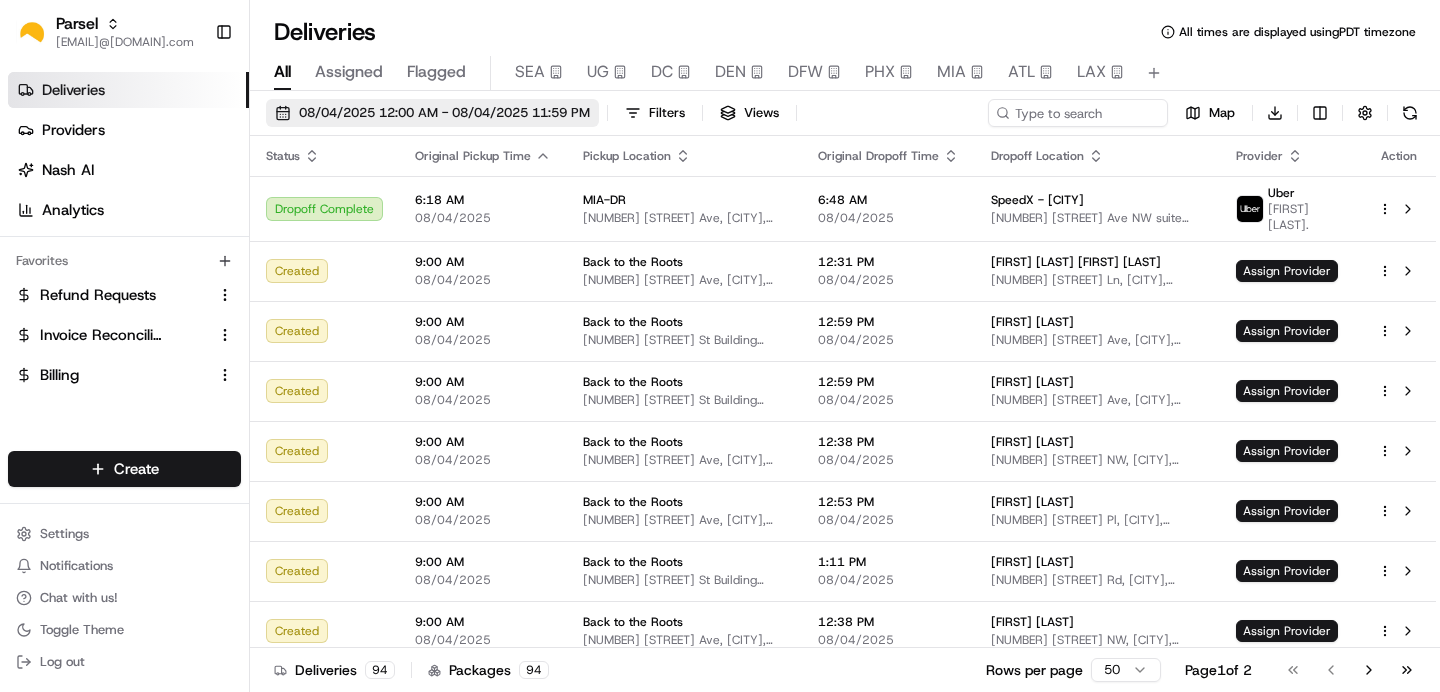 click on "08/04/2025 12:00 AM - 08/04/2025 11:59 PM" at bounding box center [444, 113] 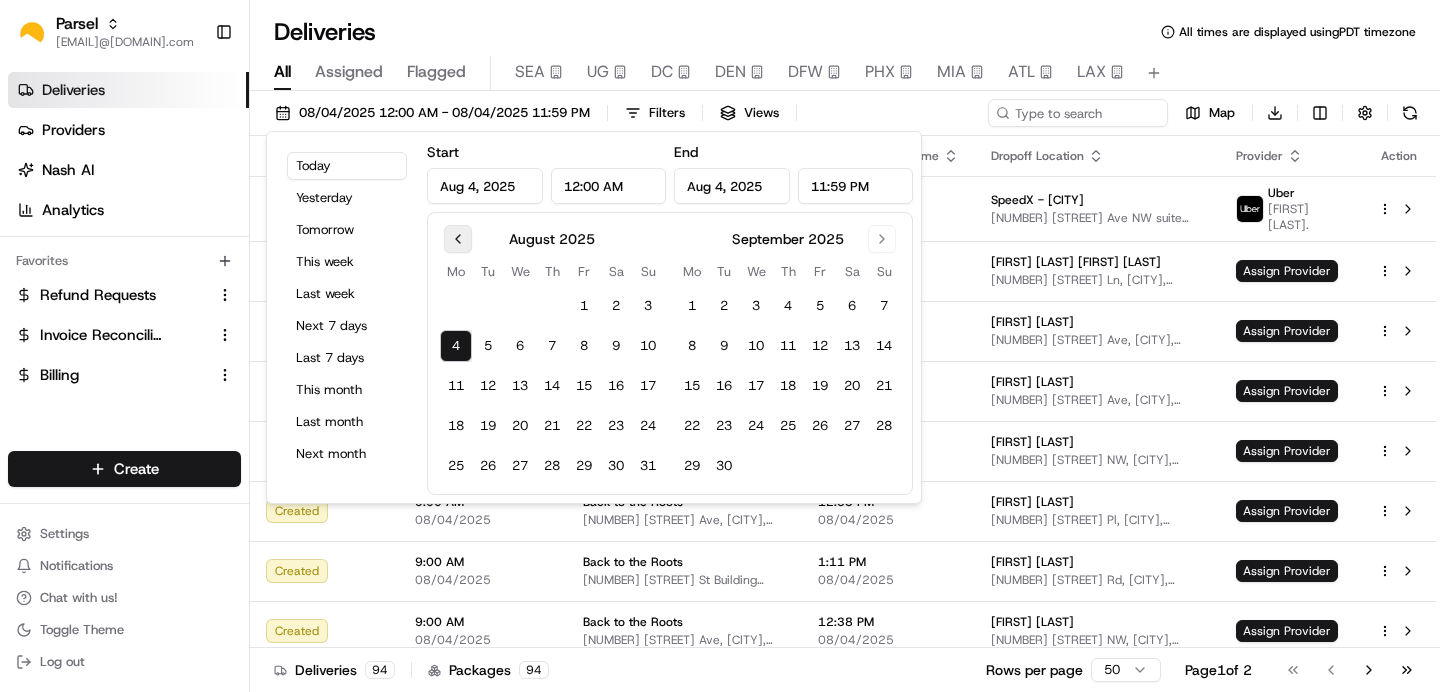 click at bounding box center (458, 239) 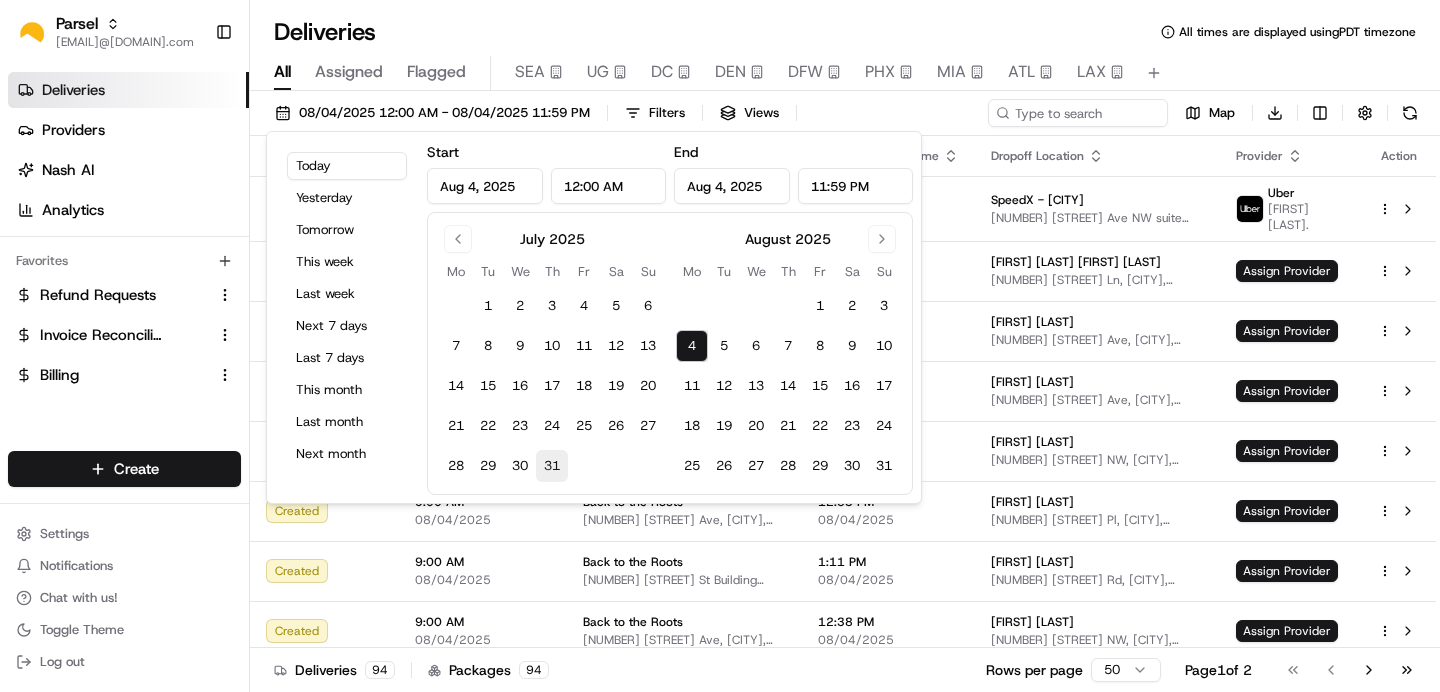 click on "31" at bounding box center [552, 466] 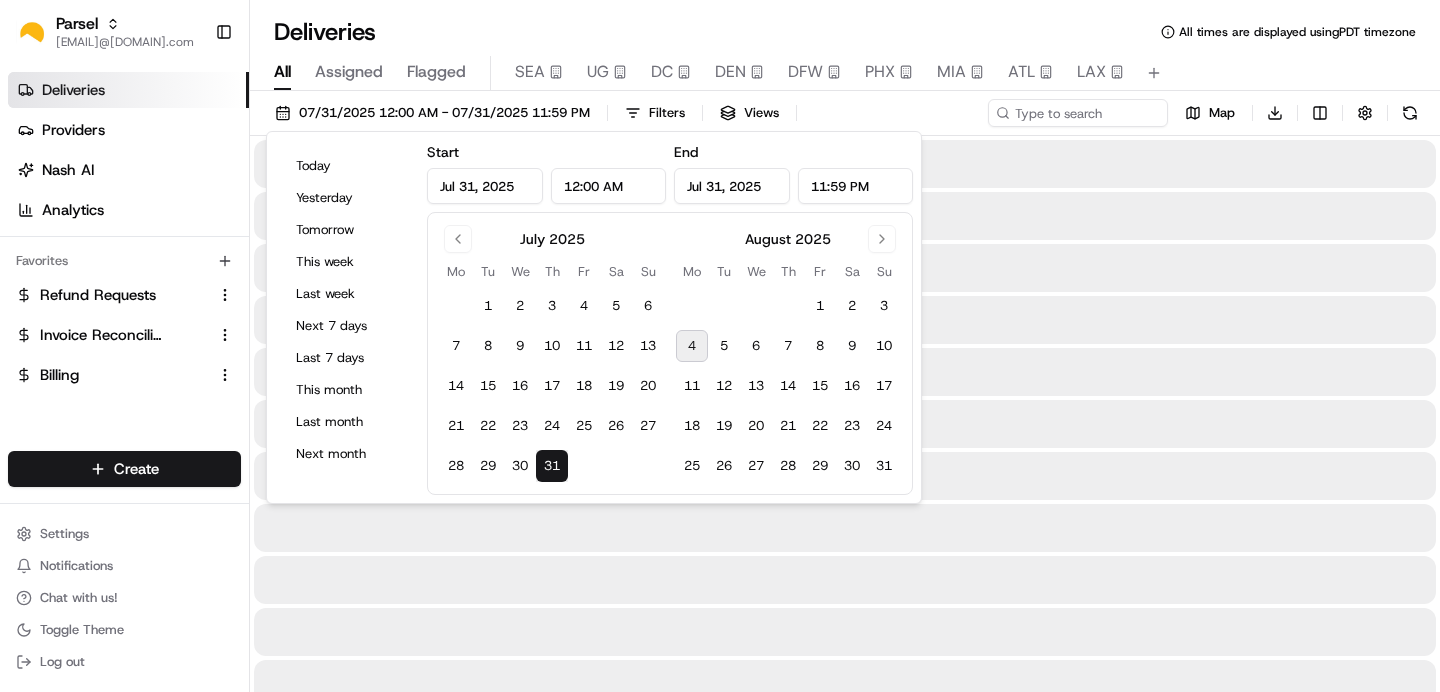 click on "31" at bounding box center [552, 466] 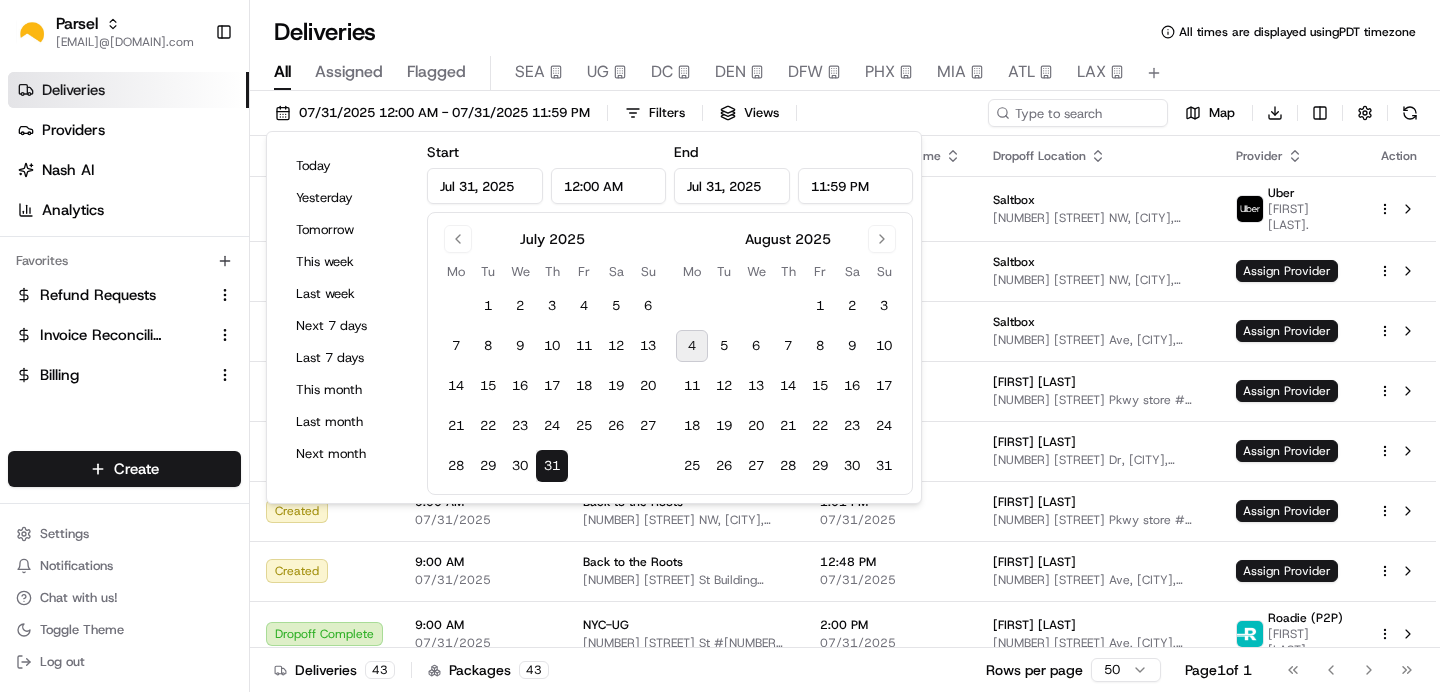 click on "[DATE] [TIME] - [DATE] [TIME] Filters Views Map Download" at bounding box center (845, 117) 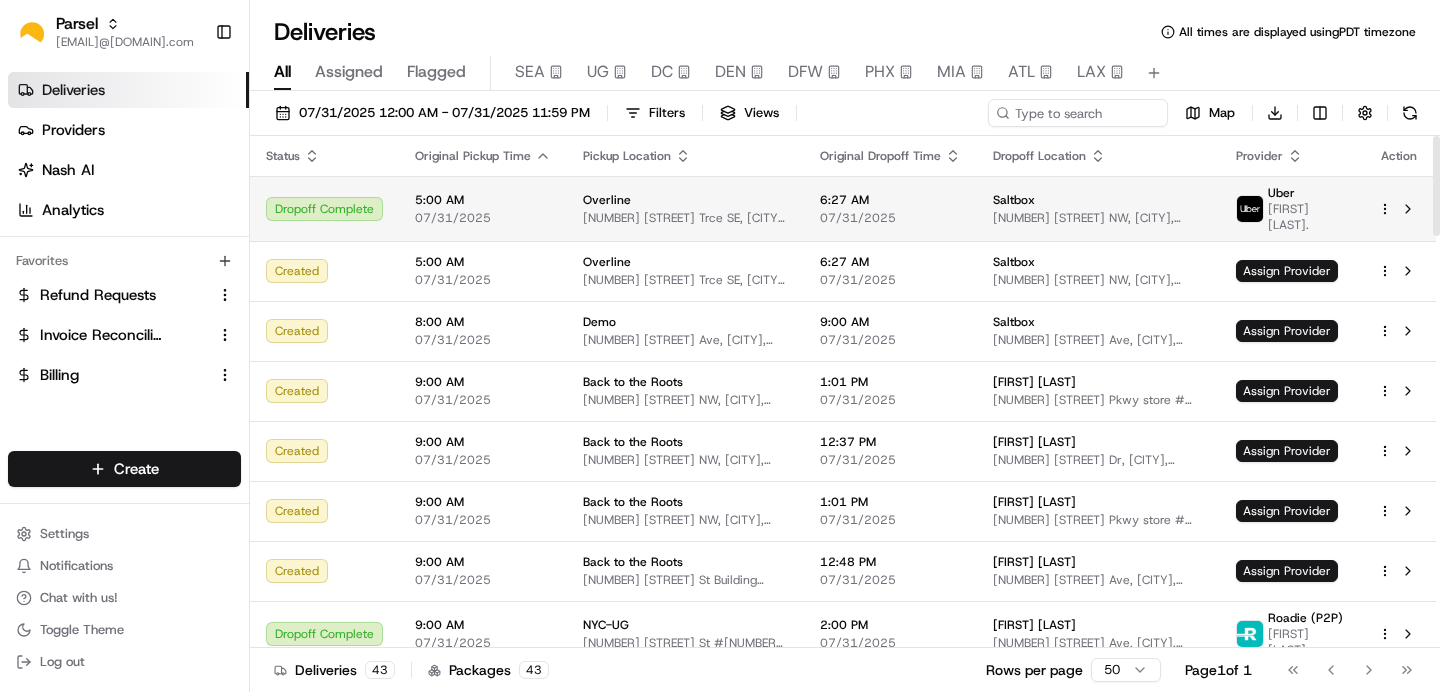 click on "[NUMBER] [STREET] NW, [CITY], [STATE] [POSTAL_CODE], [COUNTRY]" at bounding box center (1099, 218) 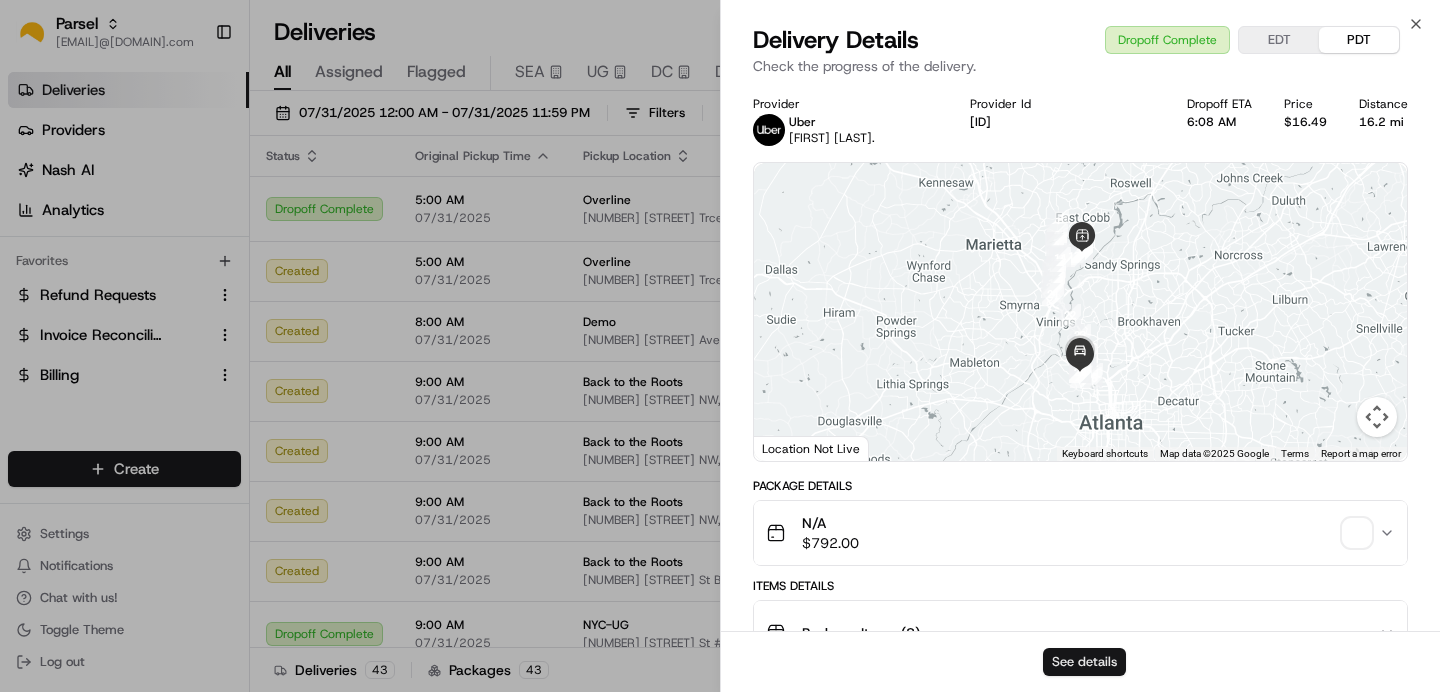 click on "See details" at bounding box center (1084, 662) 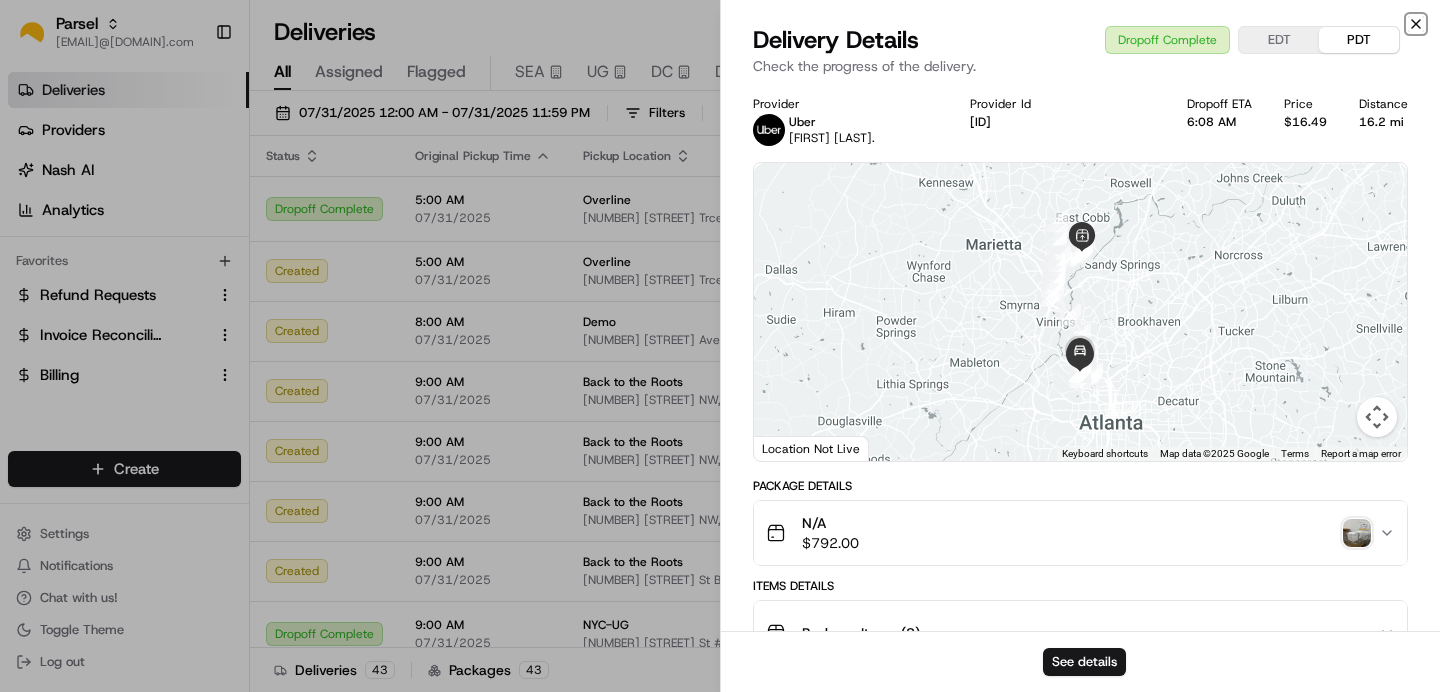 click 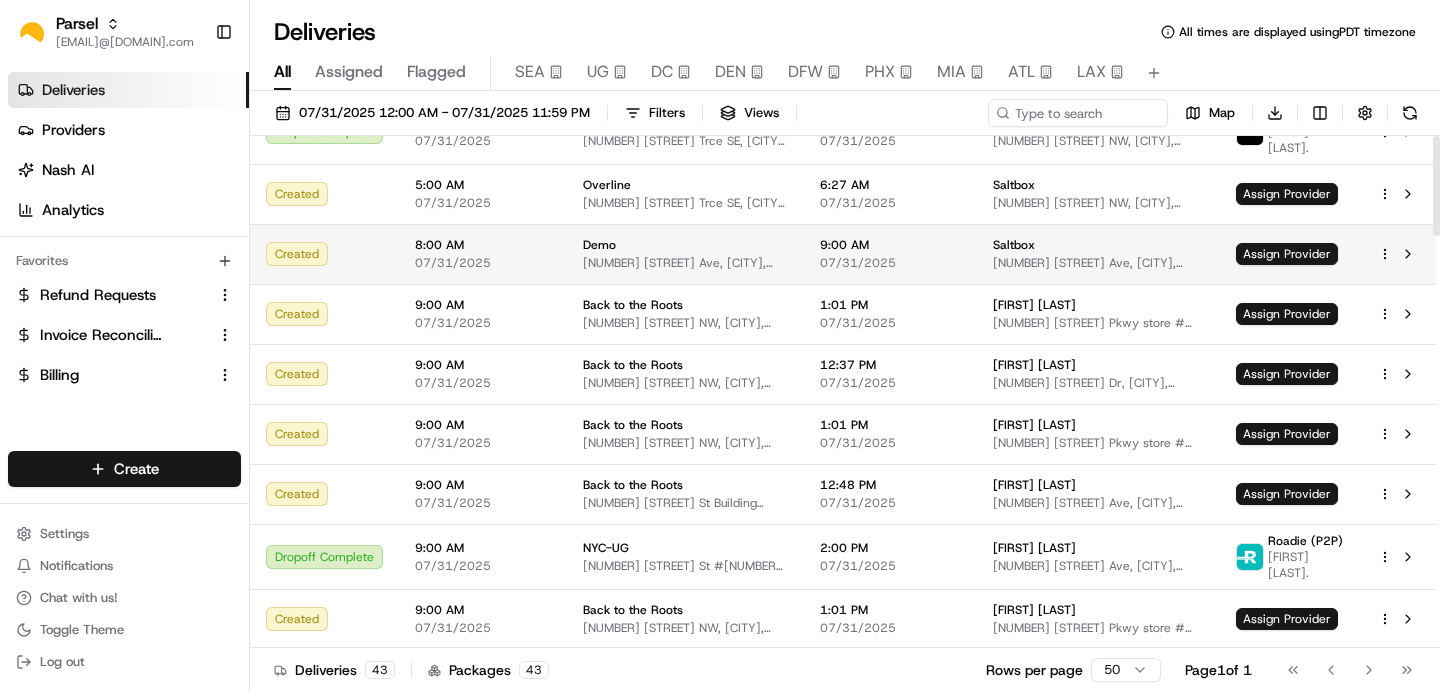 scroll, scrollTop: 0, scrollLeft: 0, axis: both 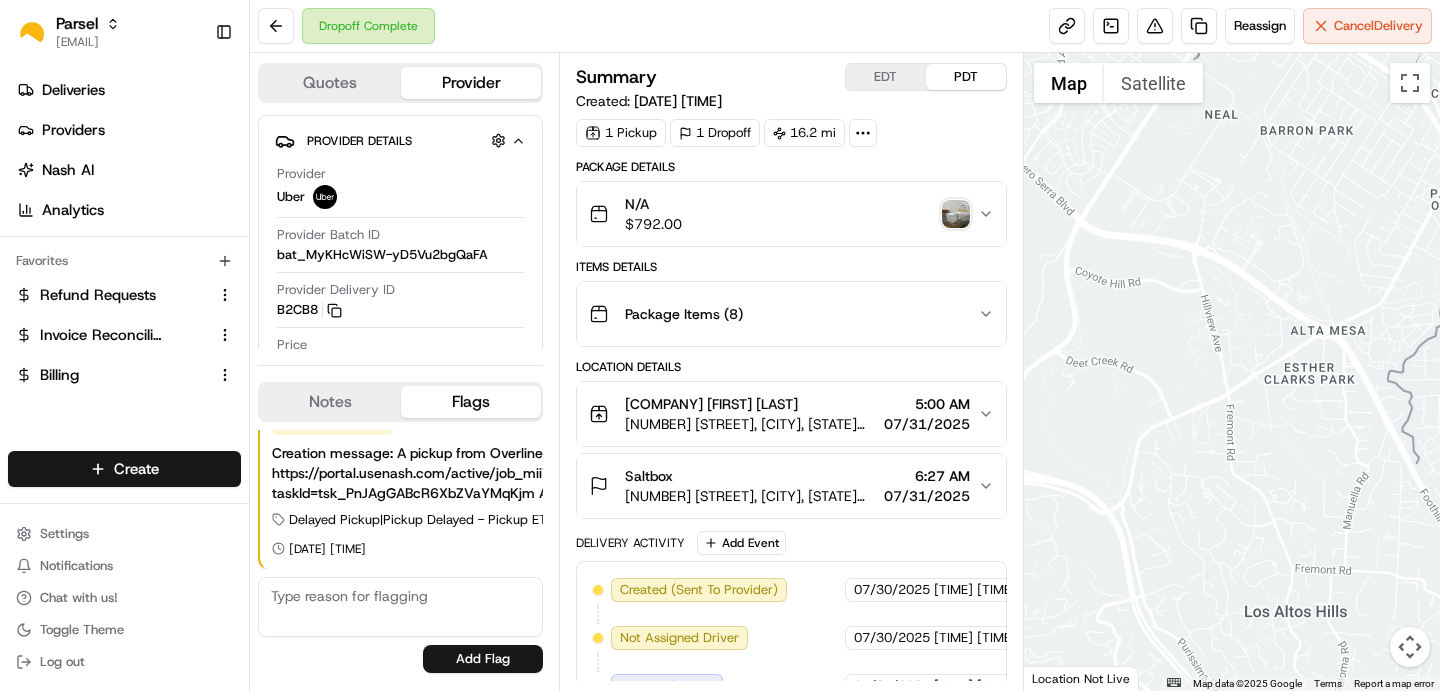 click at bounding box center (956, 214) 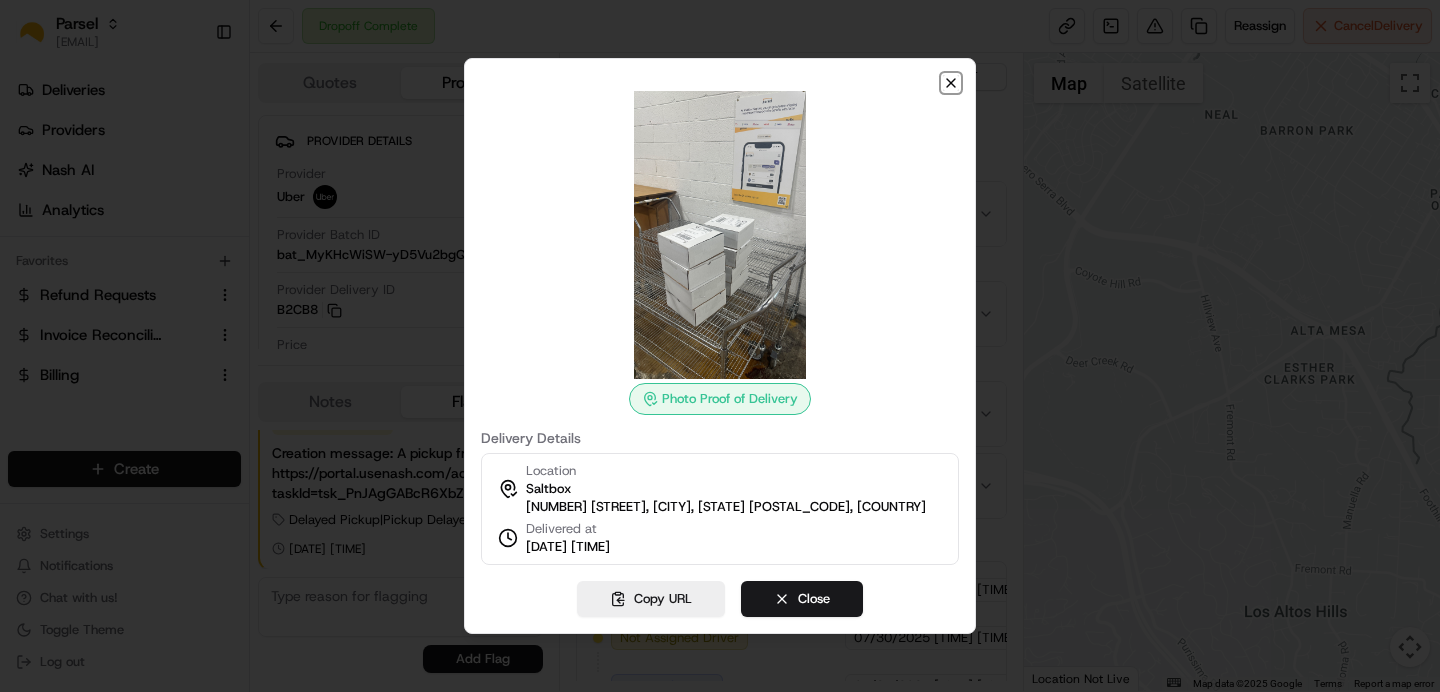click 